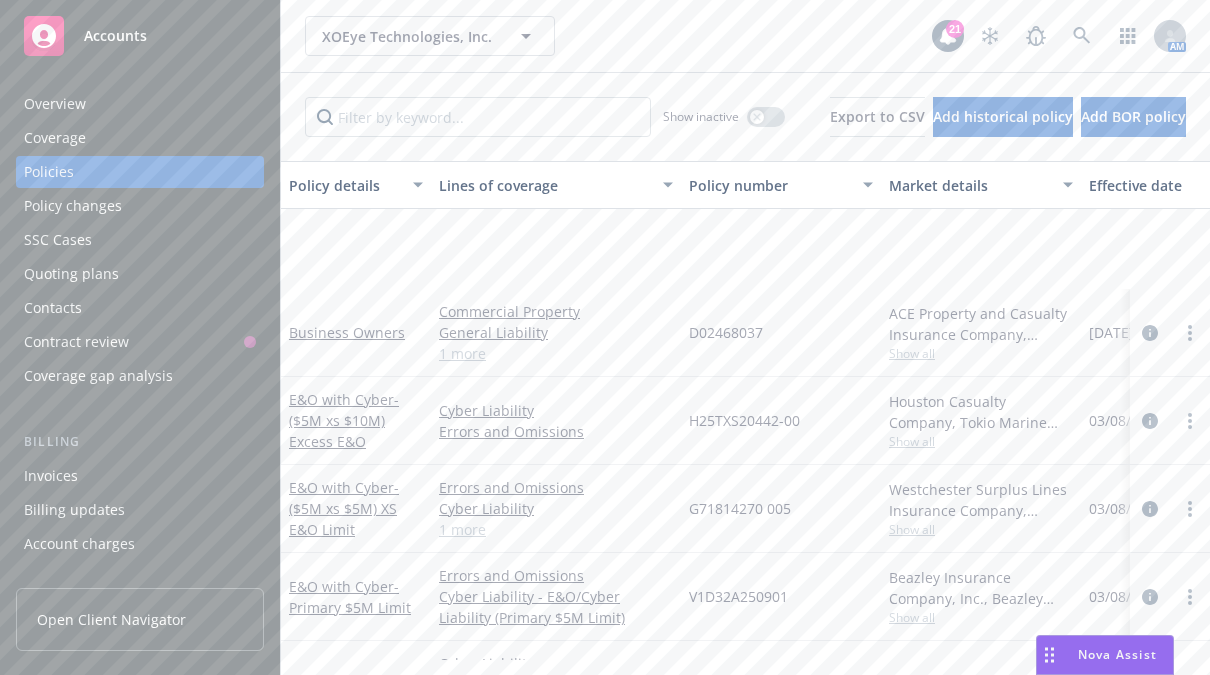 scroll, scrollTop: 0, scrollLeft: 0, axis: both 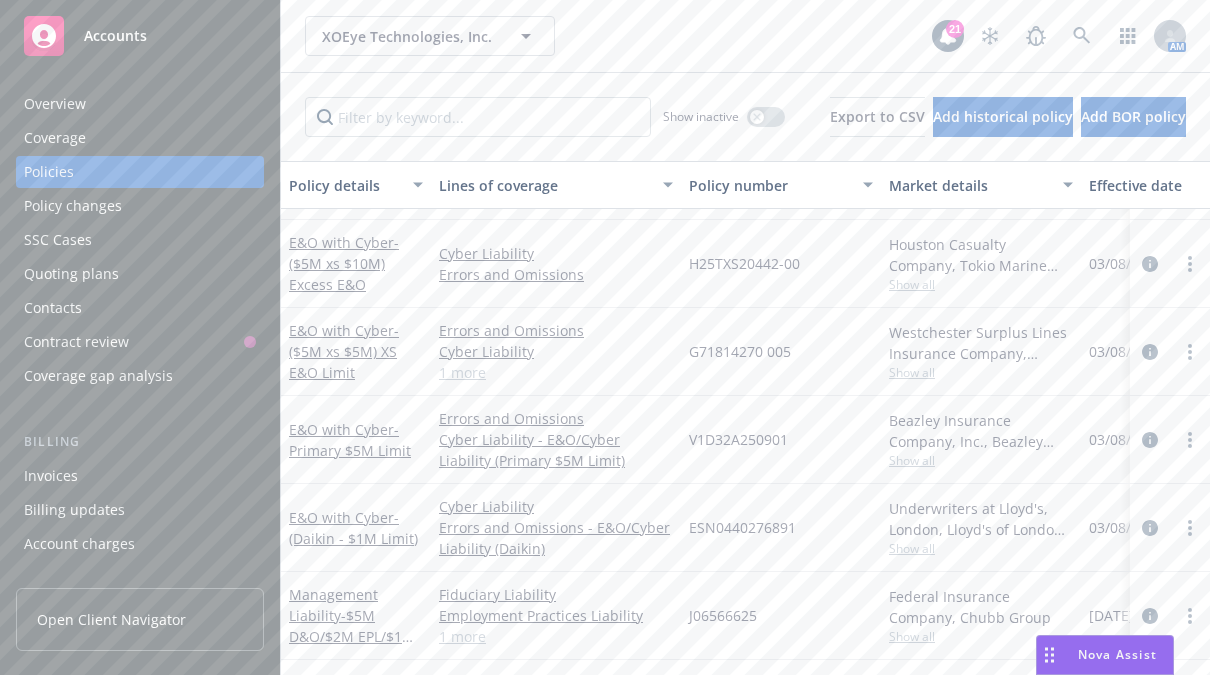 click on "Accounts" at bounding box center (115, 36) 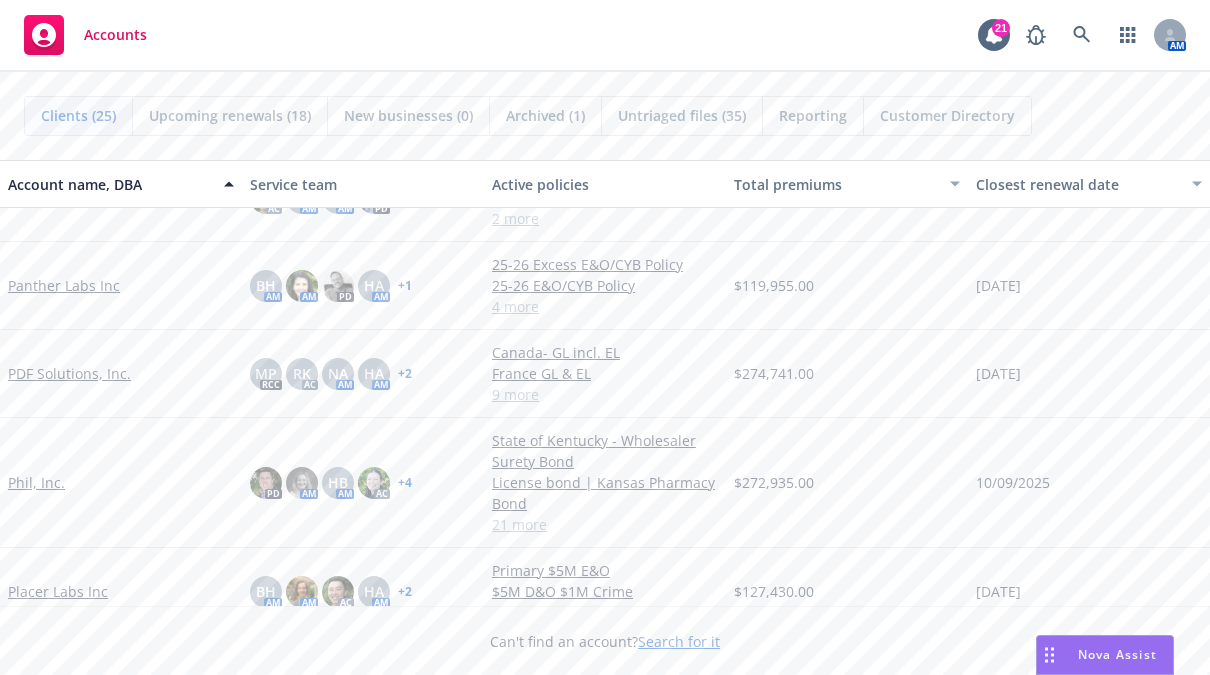 scroll, scrollTop: 855, scrollLeft: 0, axis: vertical 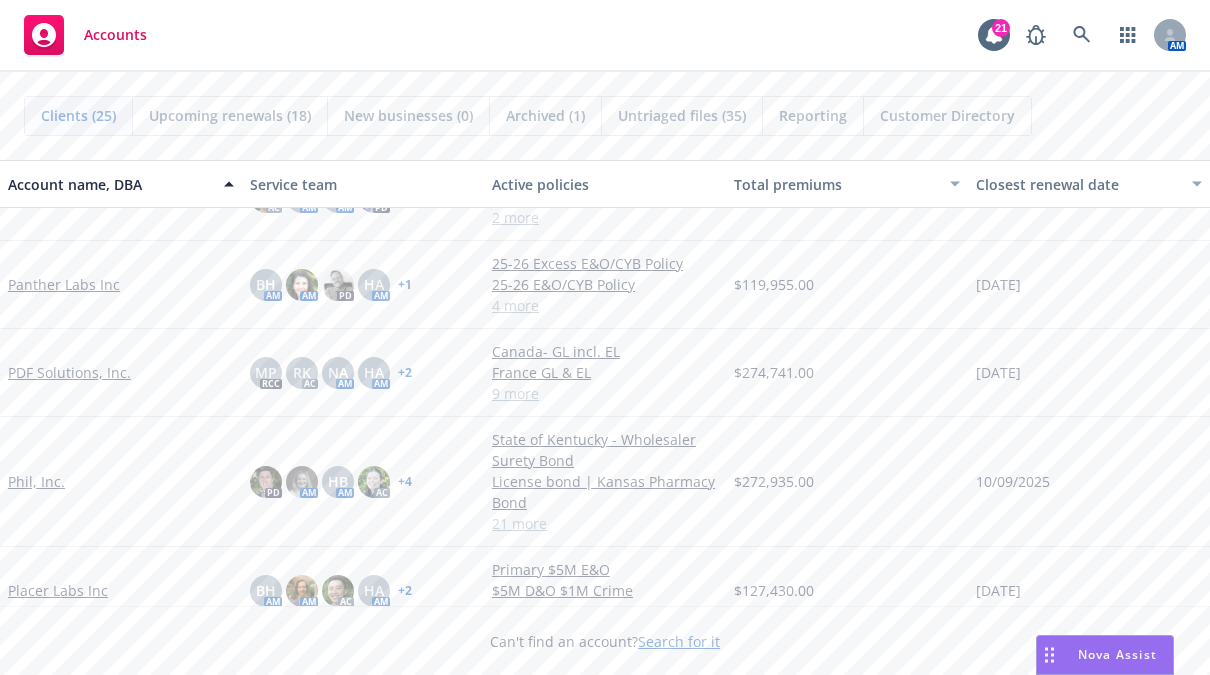 click on "Phil, Inc." at bounding box center [36, 481] 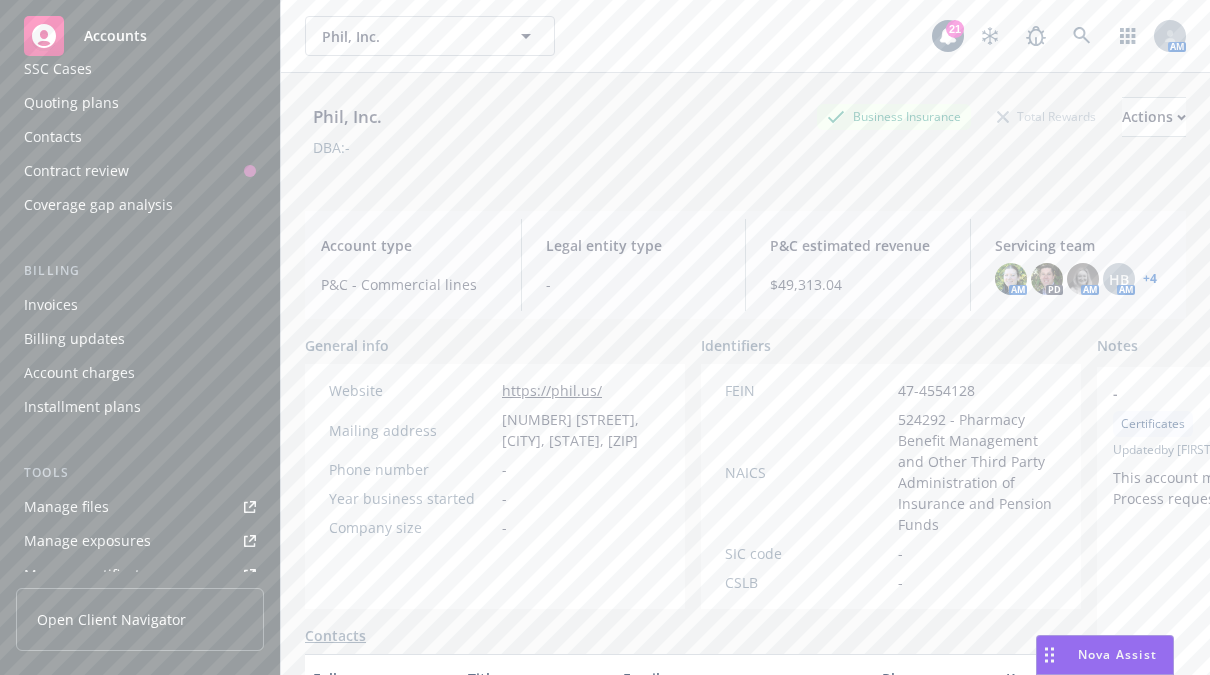 scroll, scrollTop: 172, scrollLeft: 0, axis: vertical 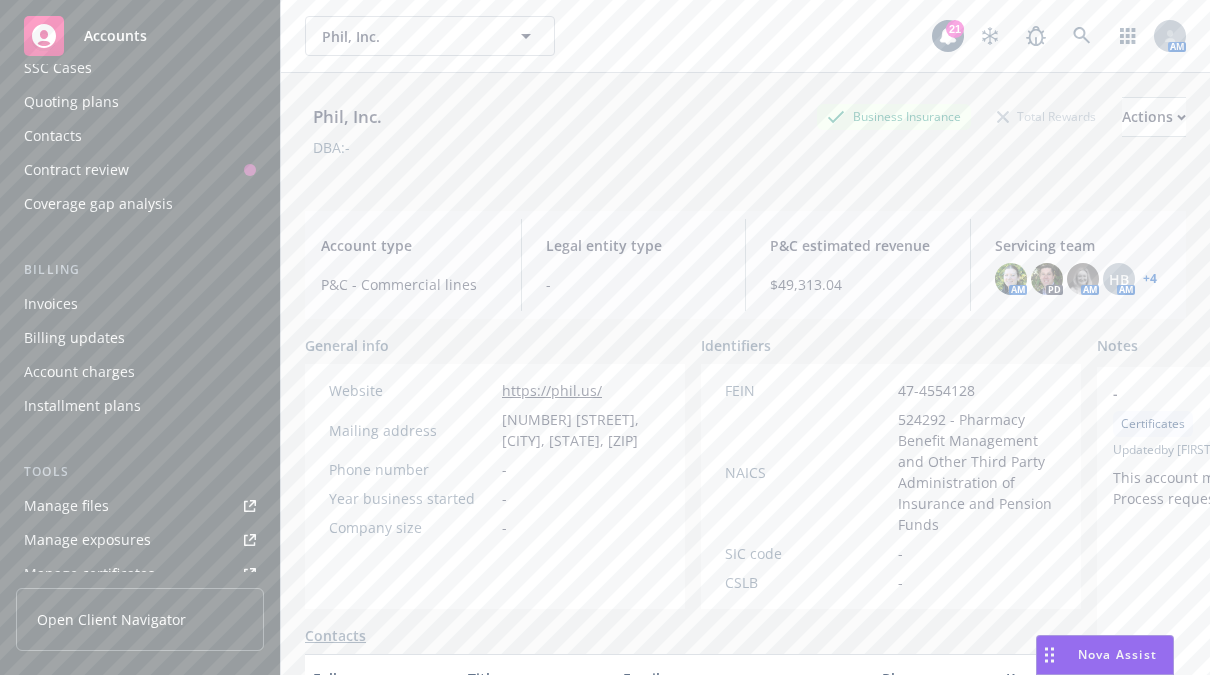 click on "Manage files" at bounding box center [66, 506] 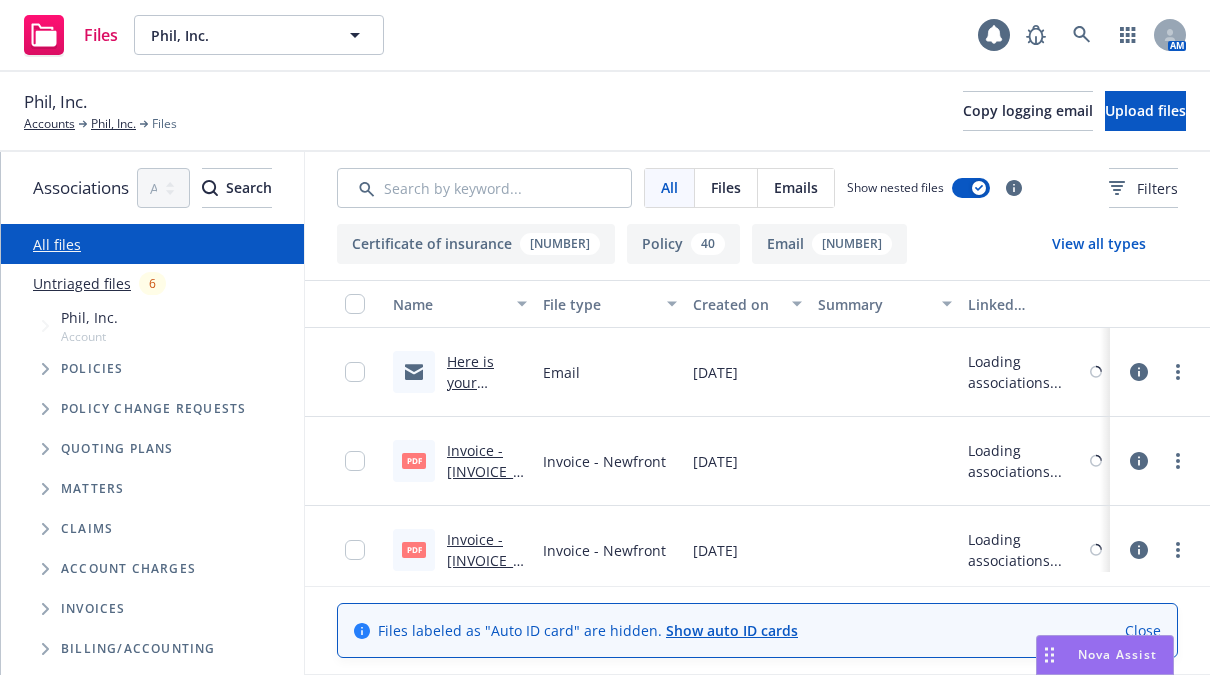 scroll, scrollTop: 0, scrollLeft: 0, axis: both 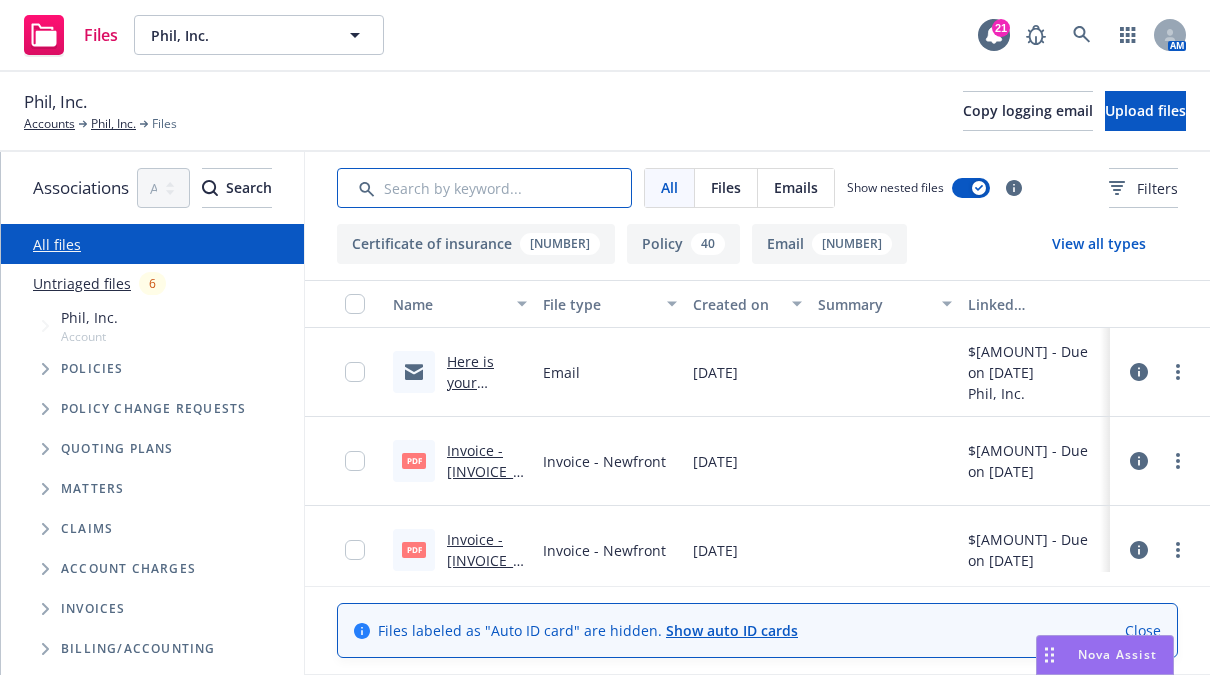 click at bounding box center (484, 188) 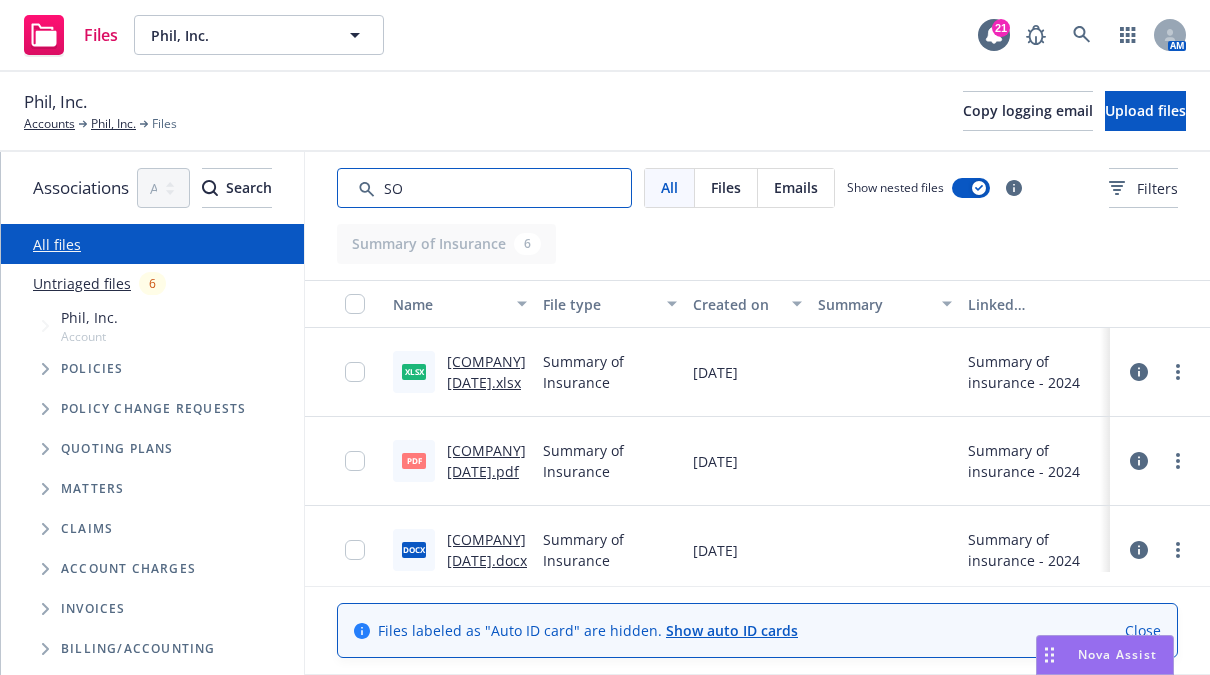 type on "S" 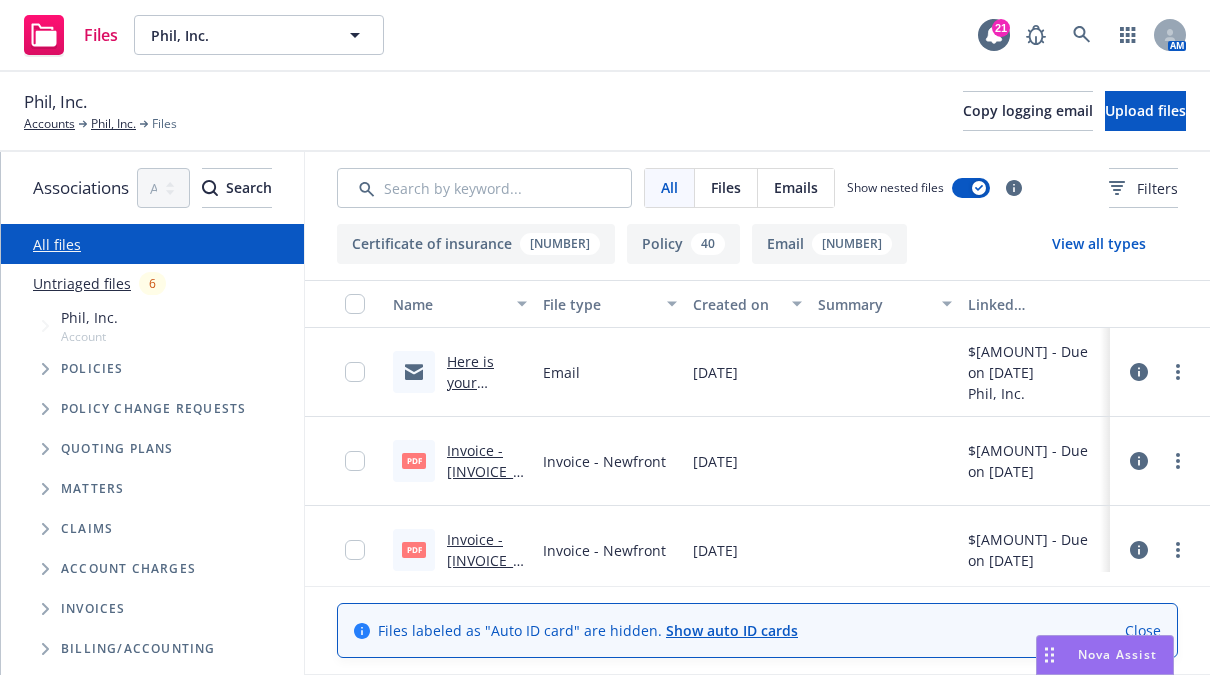 click at bounding box center [45, 369] 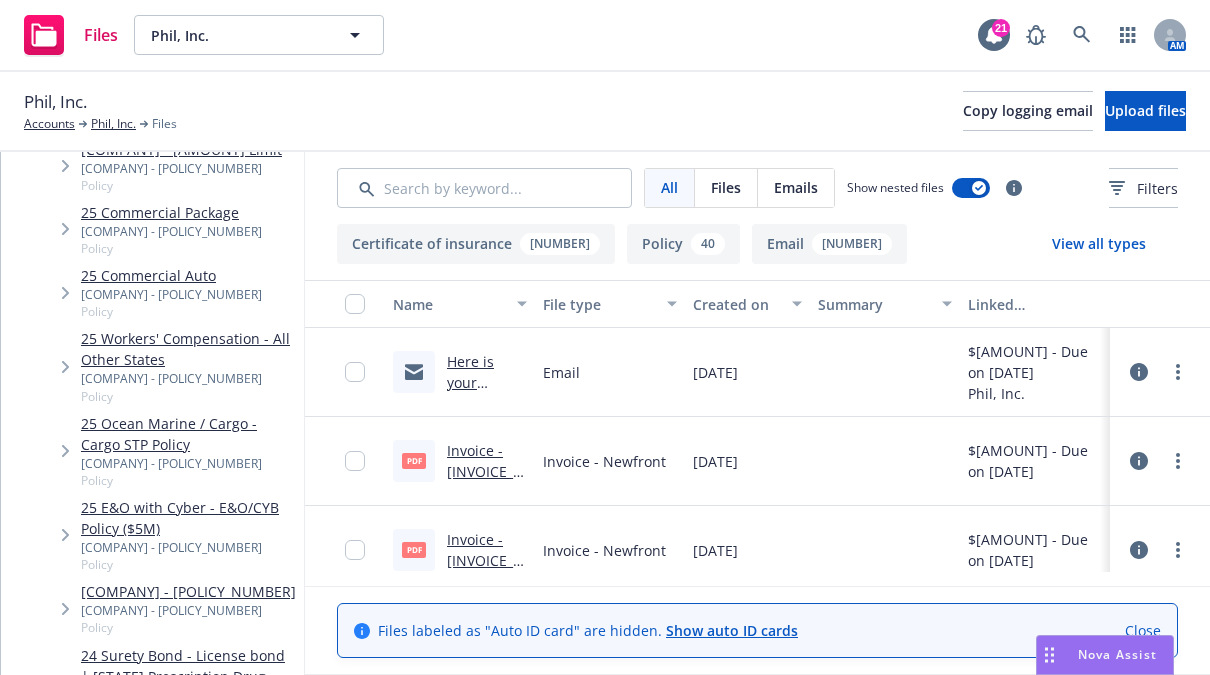 scroll, scrollTop: 637, scrollLeft: 0, axis: vertical 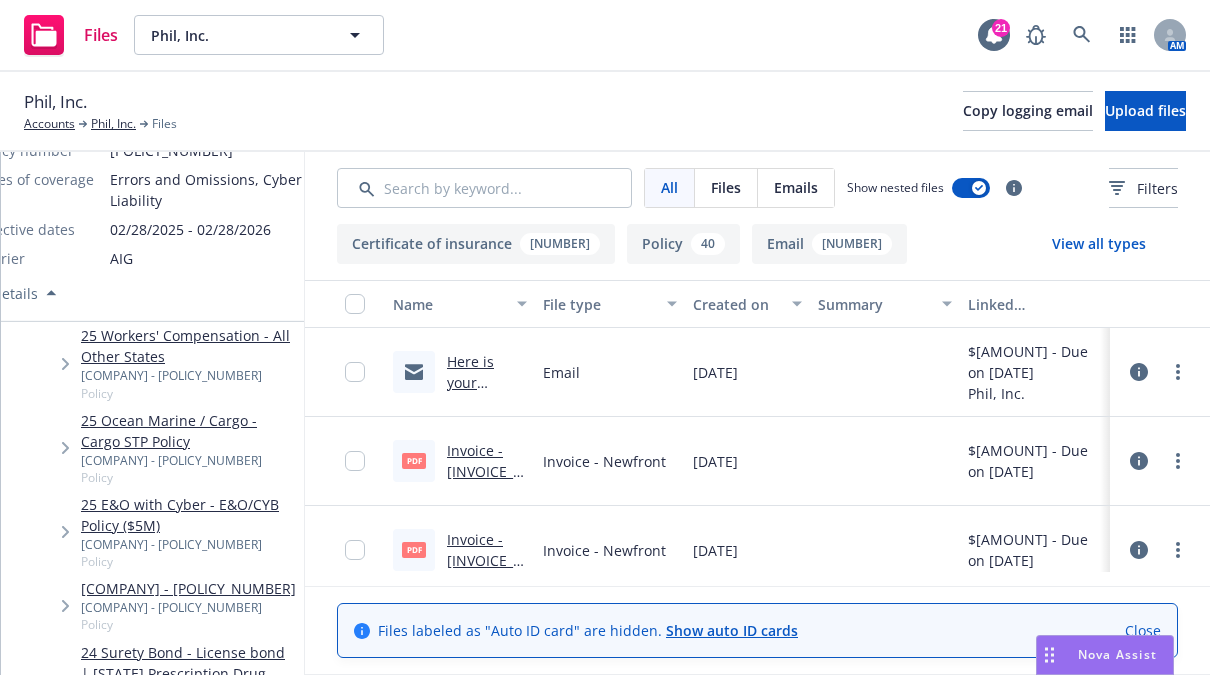 click on "25 E&O with Cyber - E&O/CYB Policy ($5M)" at bounding box center (188, 515) 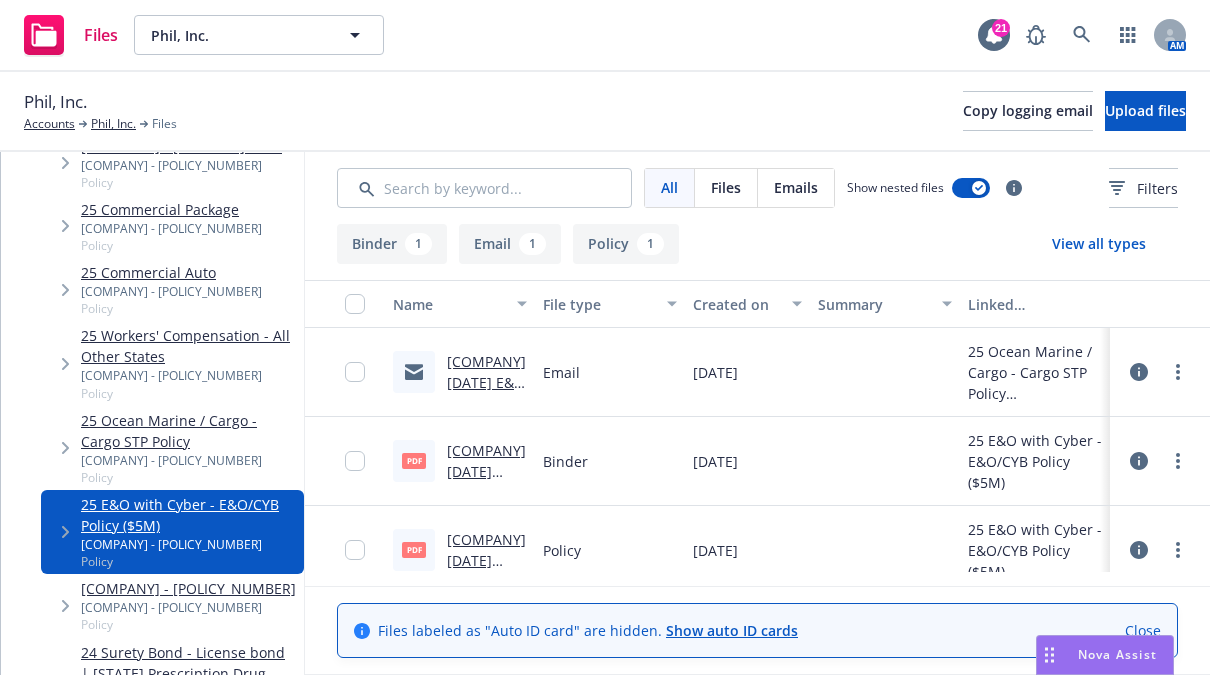 click on "Phil, Inc. 25-26 E&O Policy and Invoice" at bounding box center [486, 393] 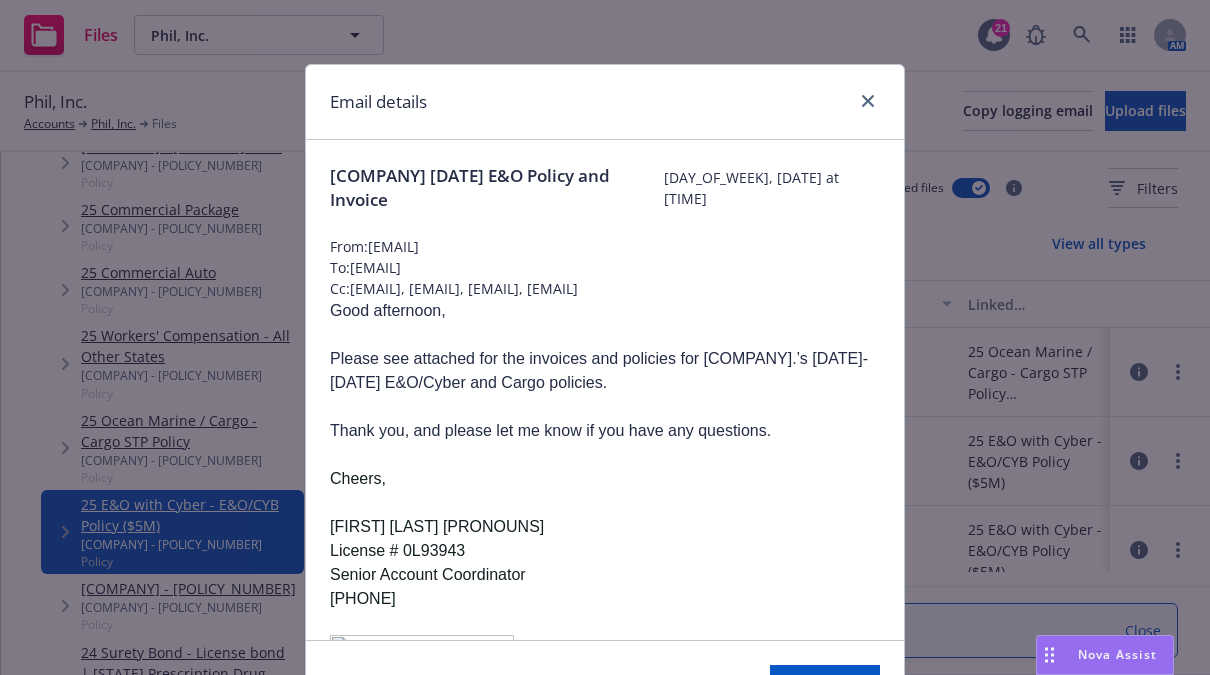 click on "Email details" at bounding box center [605, 102] 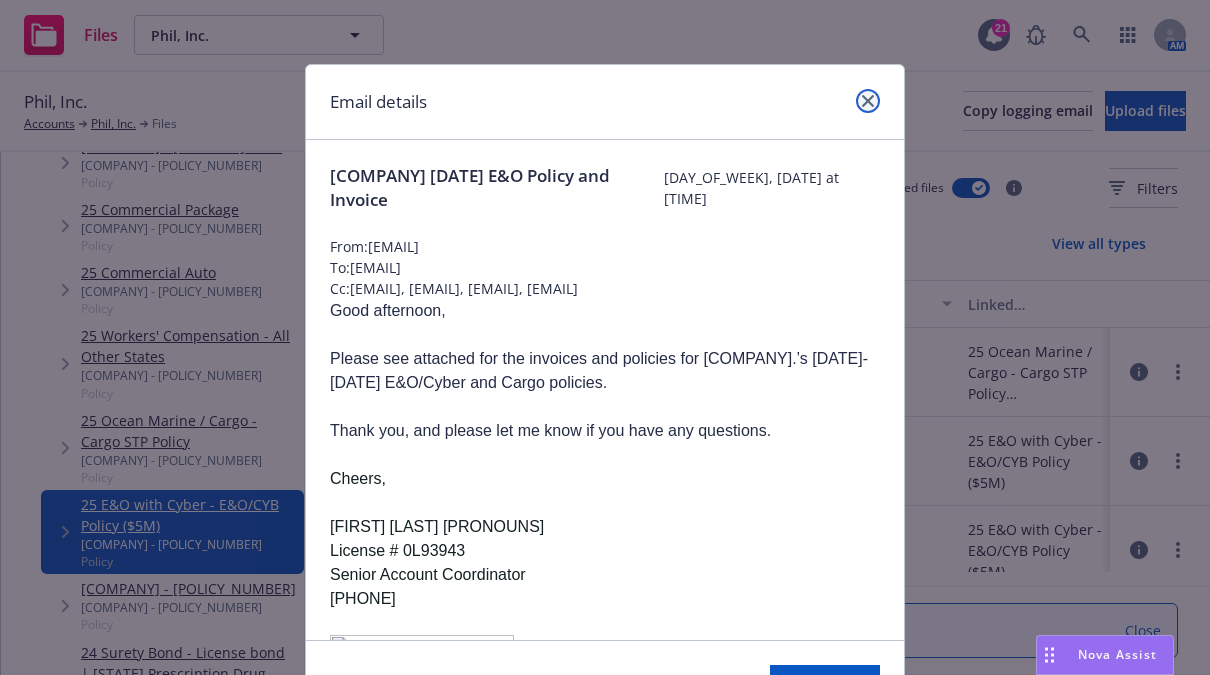 click 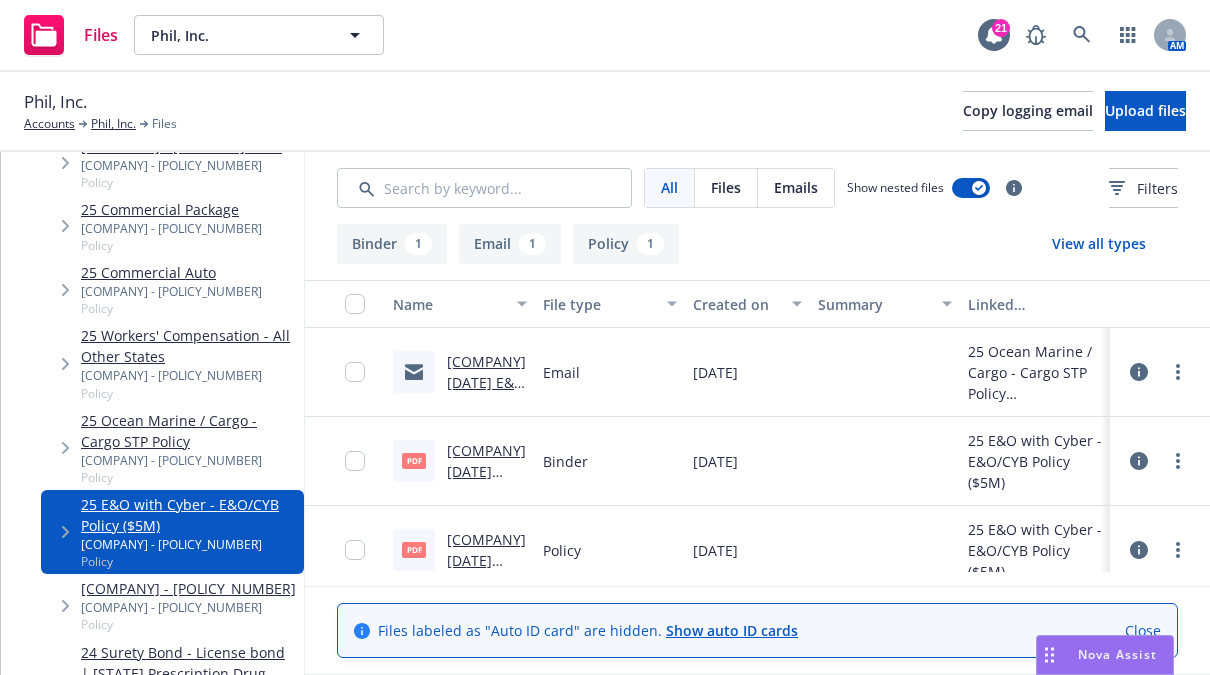 scroll, scrollTop: 22, scrollLeft: 0, axis: vertical 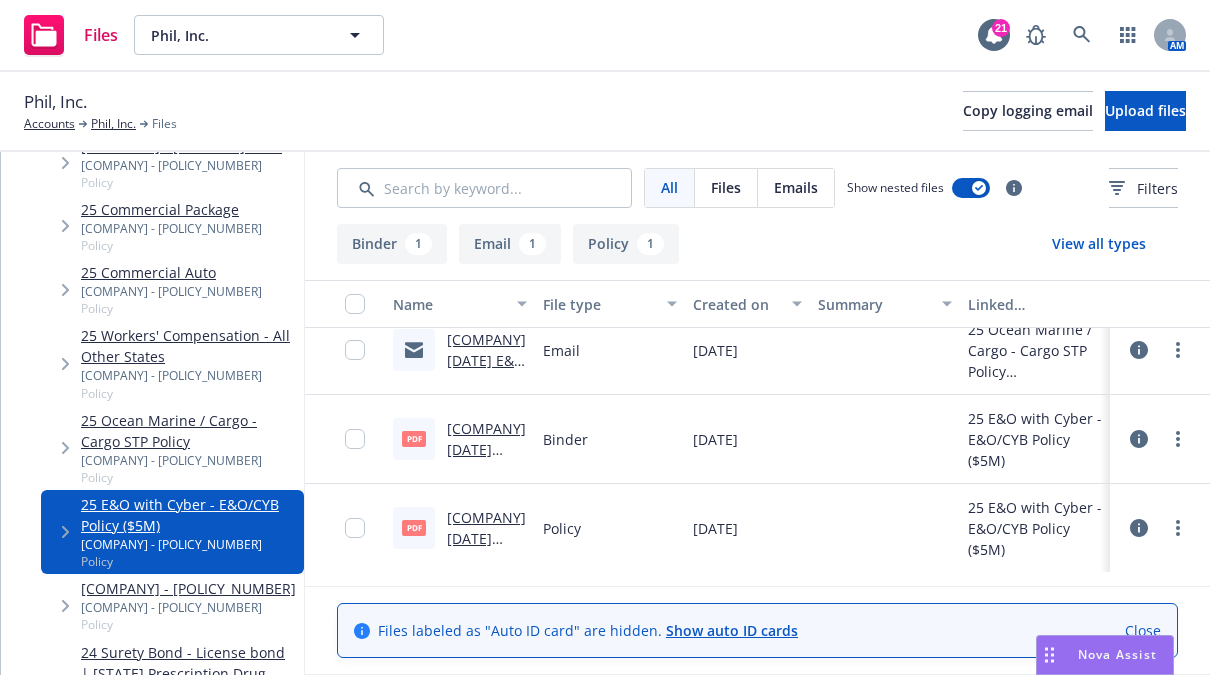 click on "Phil, Inc. 25-26 E&O Policy and Invoice" at bounding box center (486, 371) 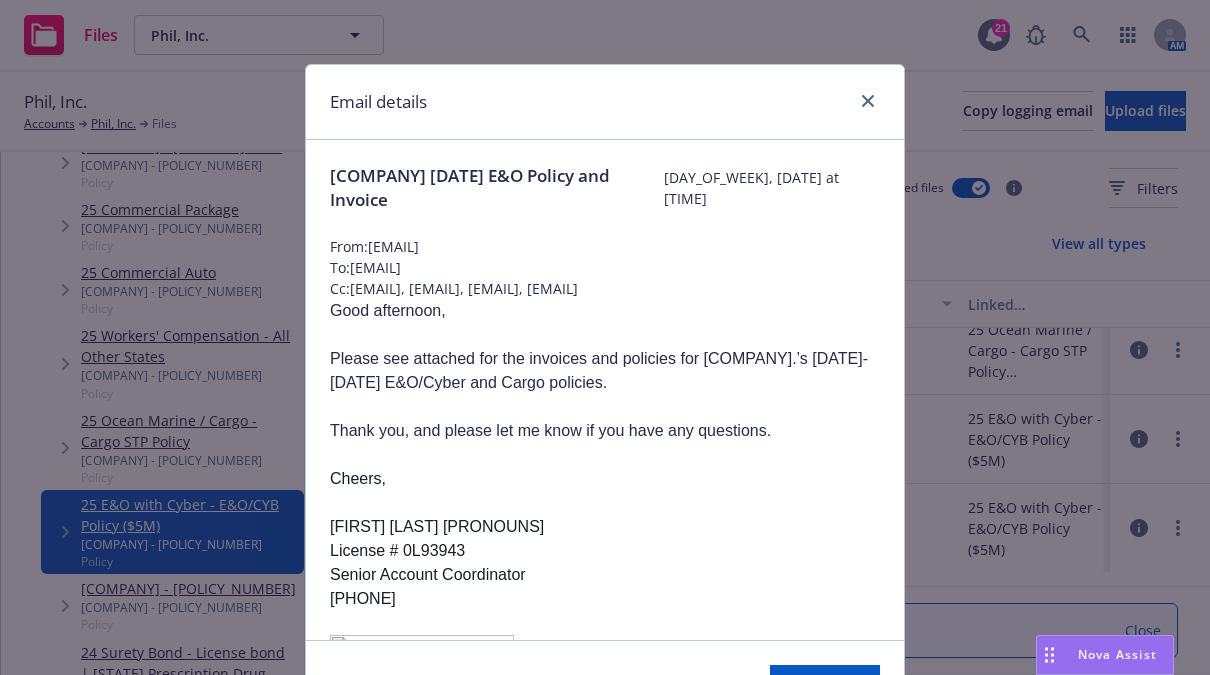 scroll, scrollTop: 260, scrollLeft: 0, axis: vertical 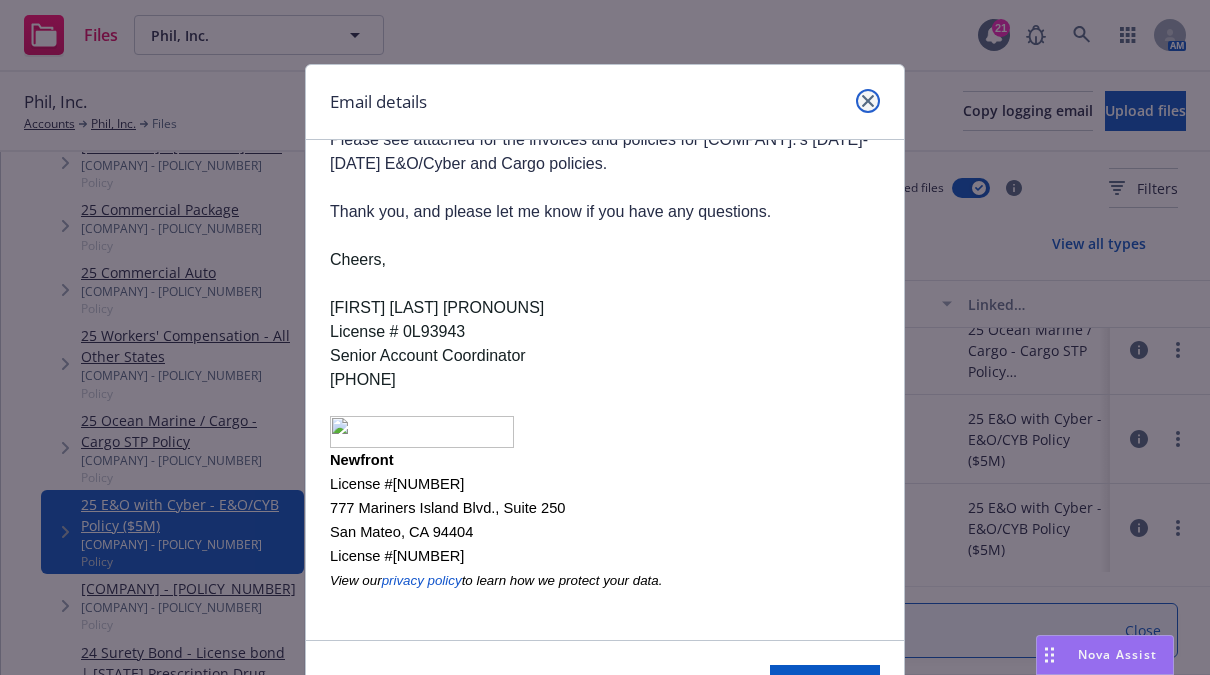 click 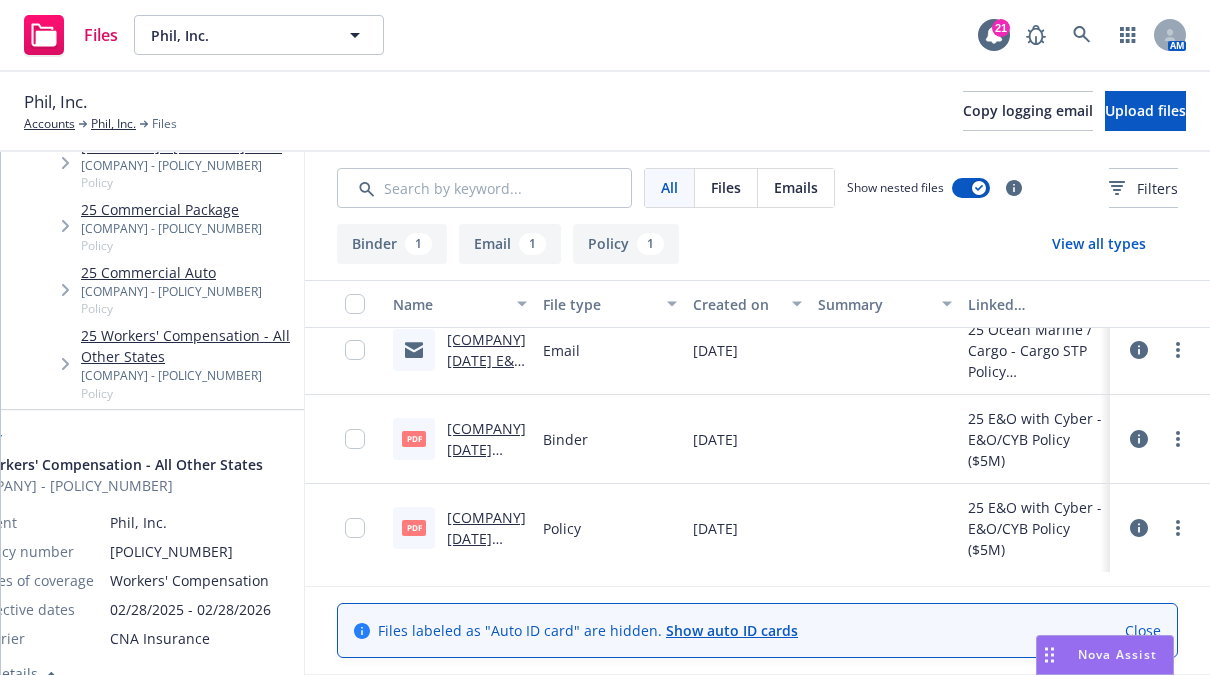 scroll, scrollTop: 801, scrollLeft: 0, axis: vertical 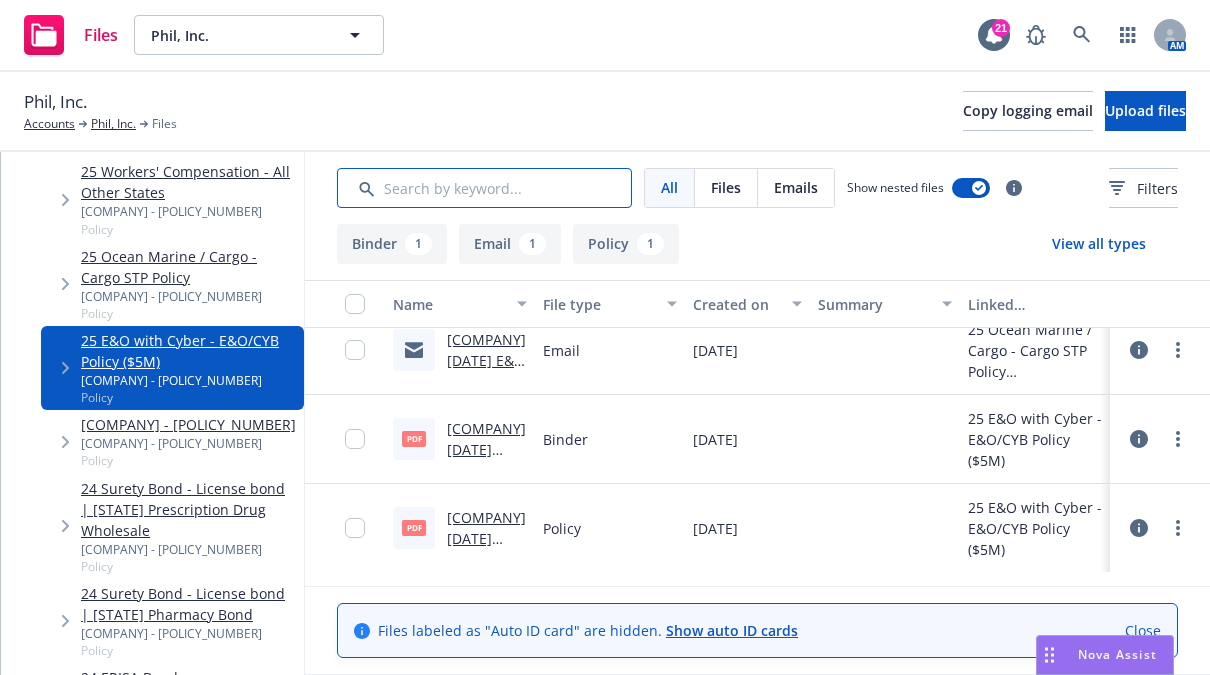 click at bounding box center (484, 188) 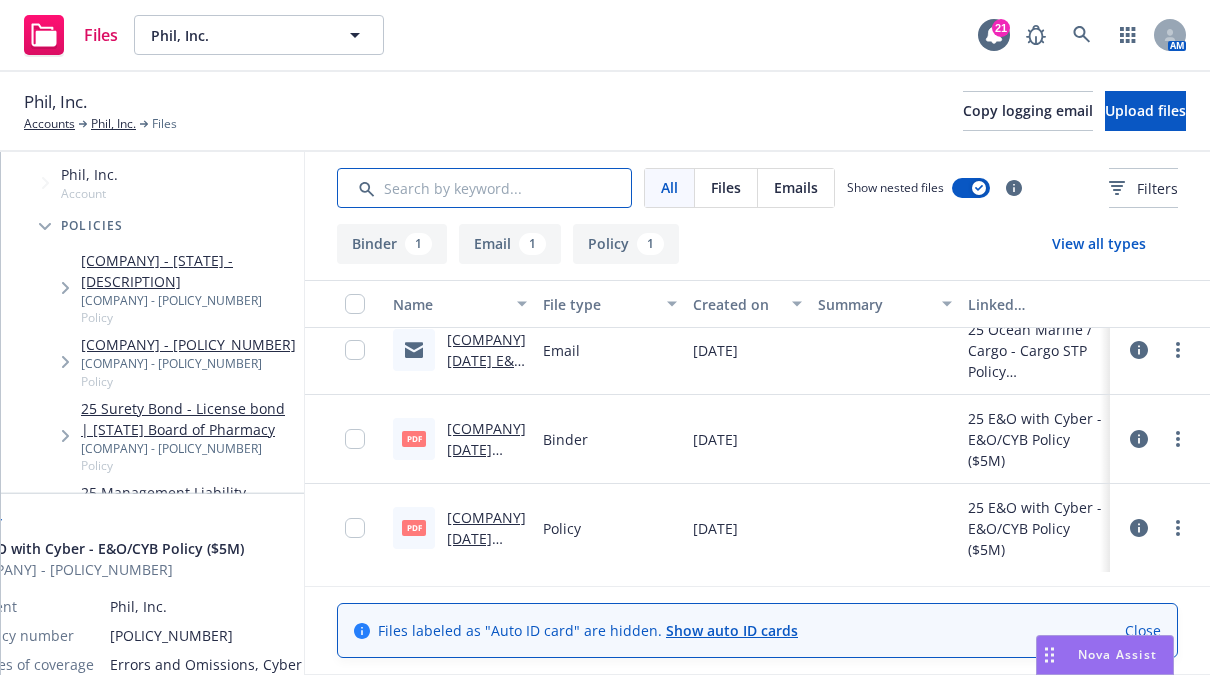 scroll, scrollTop: 139, scrollLeft: 0, axis: vertical 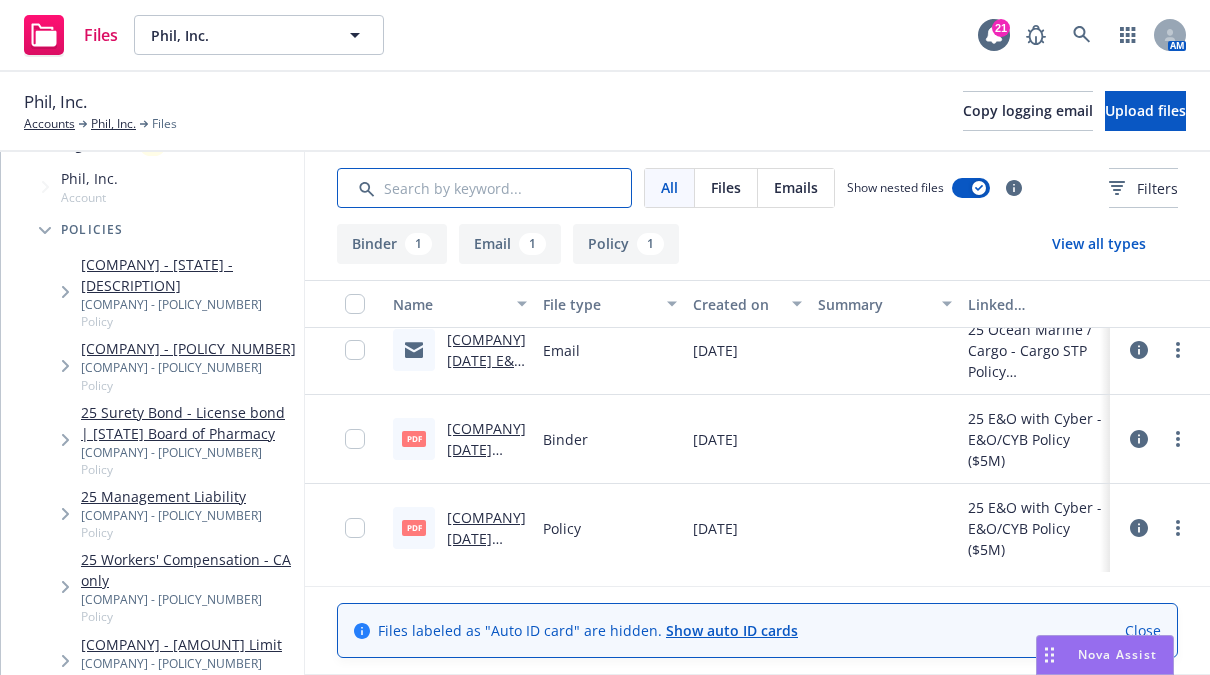 click at bounding box center (484, 188) 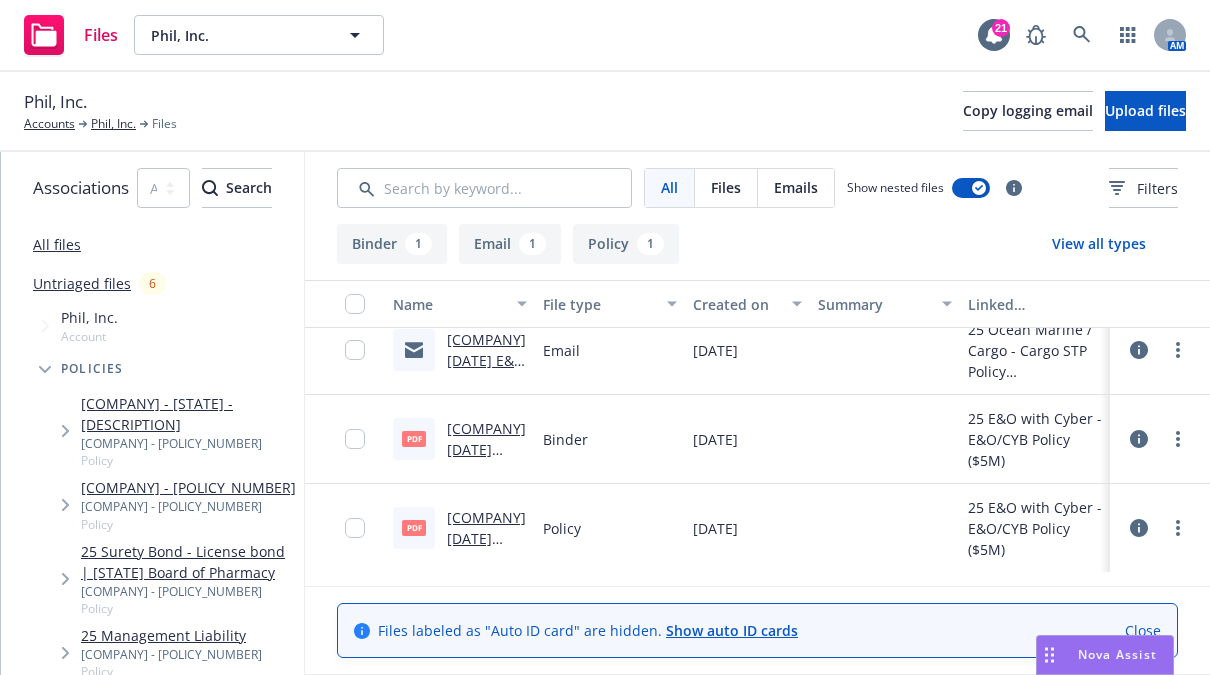 click on "All files" at bounding box center [152, 244] 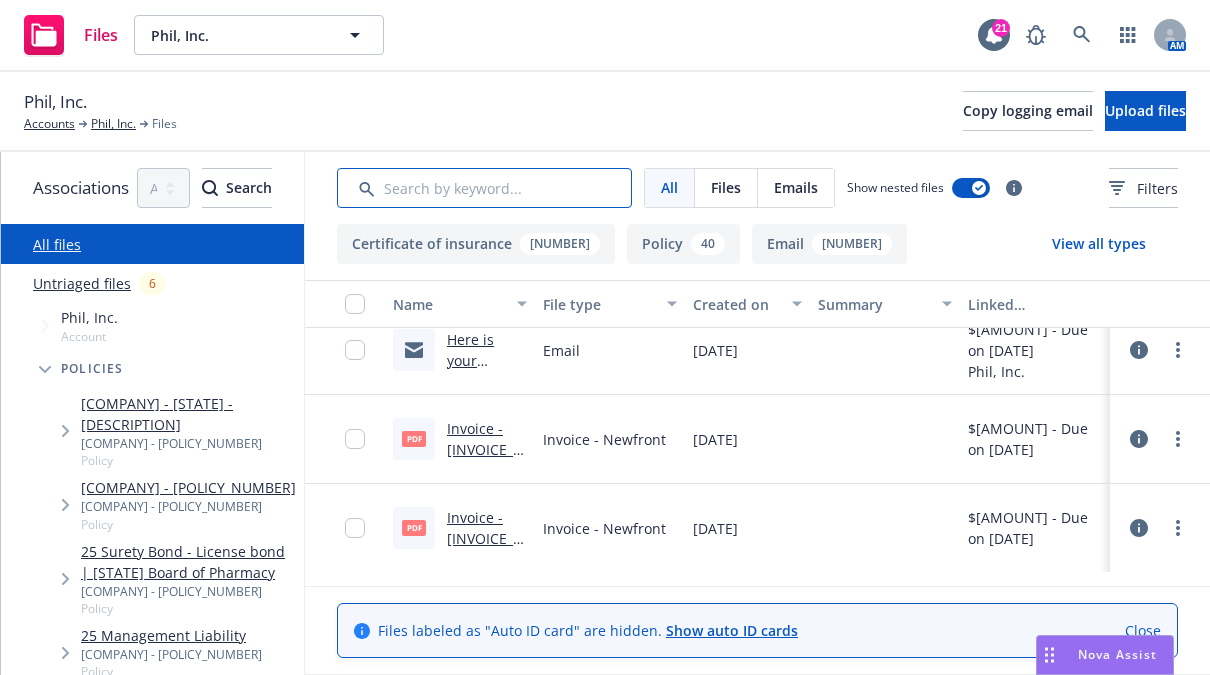 click at bounding box center (484, 188) 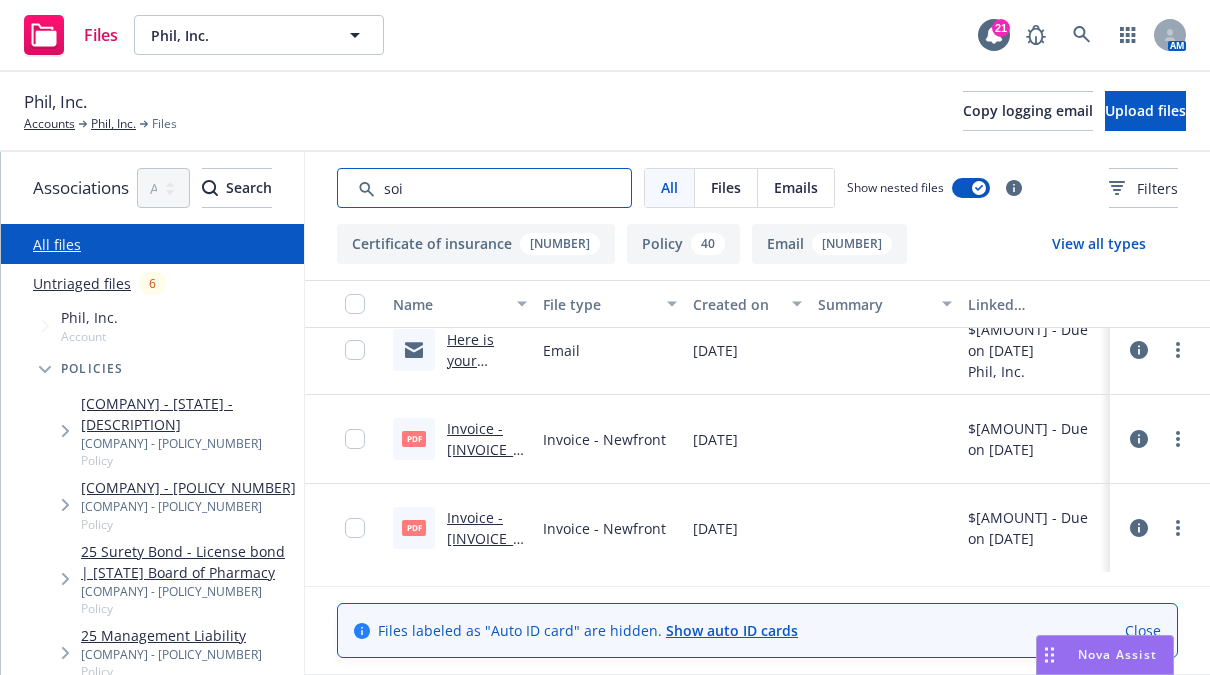 type on "soi" 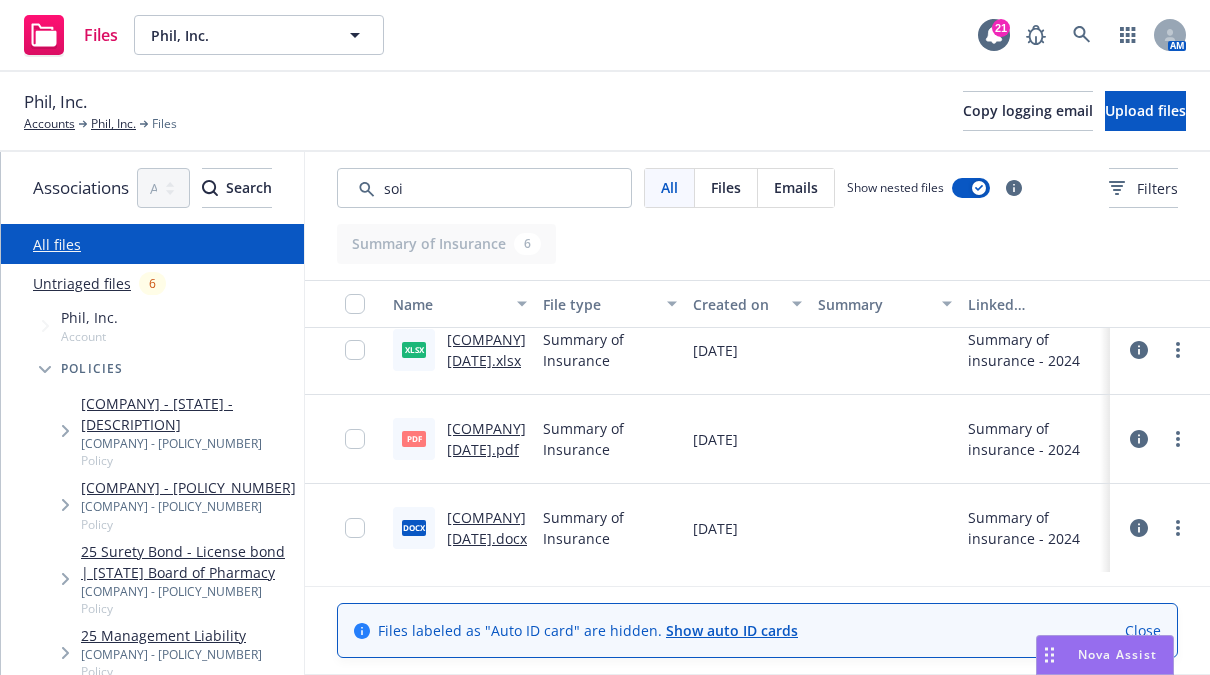 click on "Phil_24 SOI (12.13.2024).pdf" at bounding box center (486, 439) 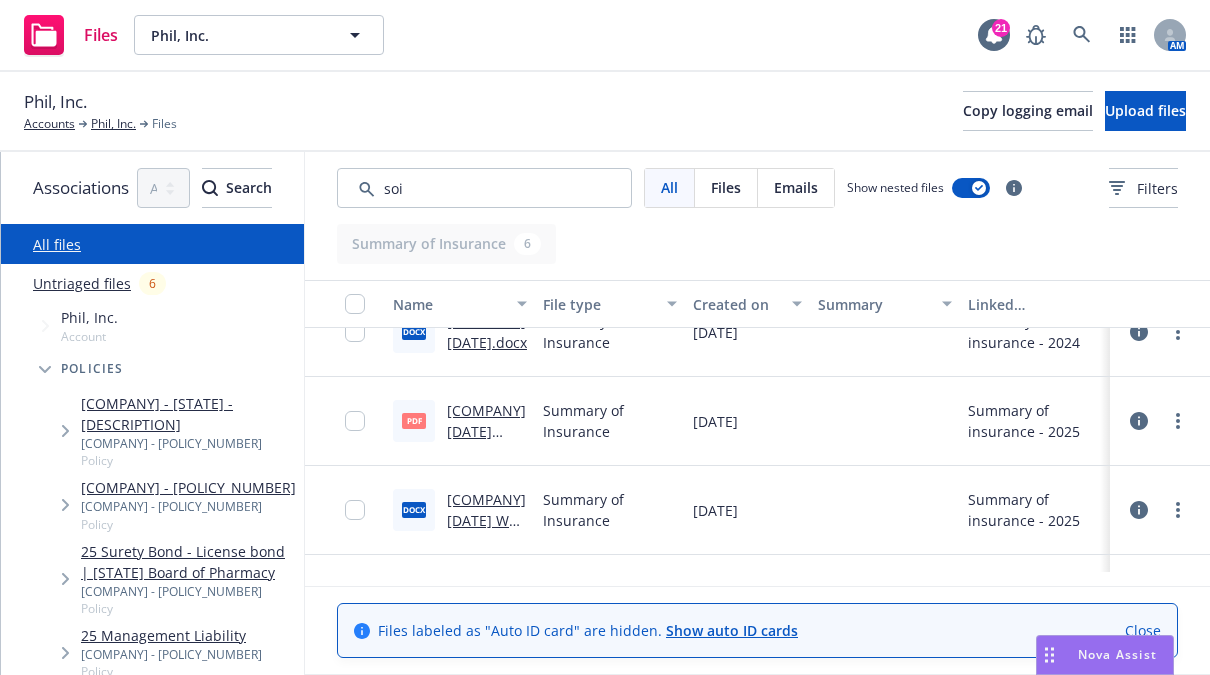 scroll, scrollTop: 221, scrollLeft: 0, axis: vertical 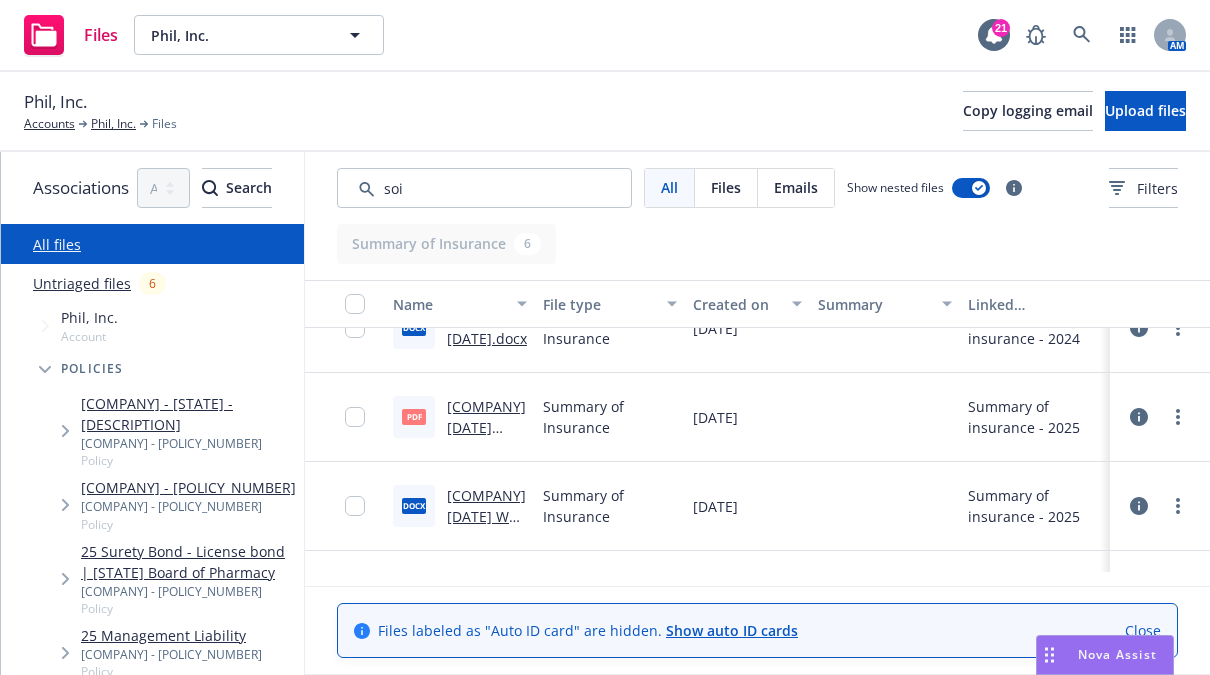 click on "Phil_25 SOI (6.6.2025) v2.pdf" at bounding box center [486, 427] 